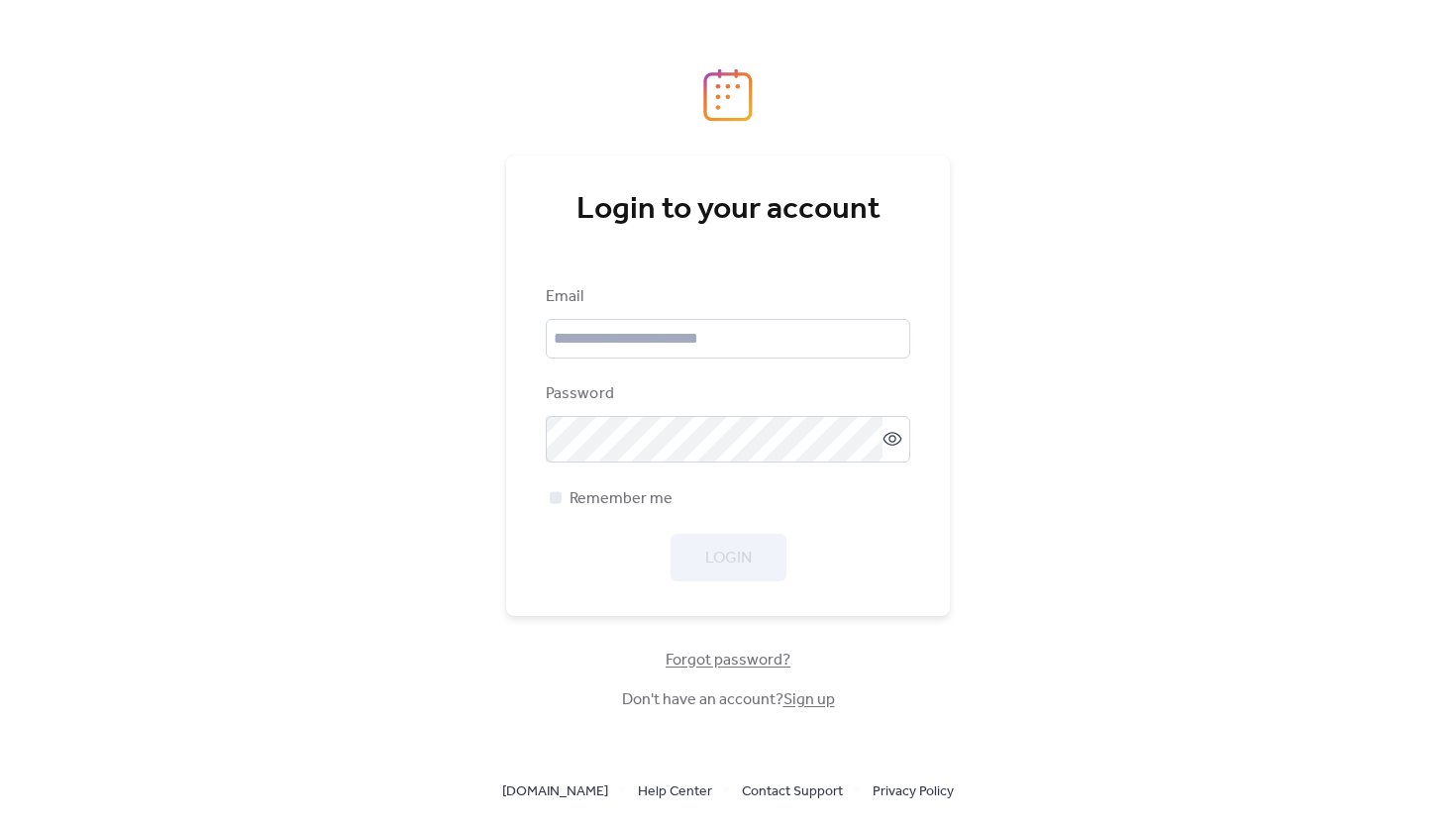 scroll, scrollTop: 0, scrollLeft: 0, axis: both 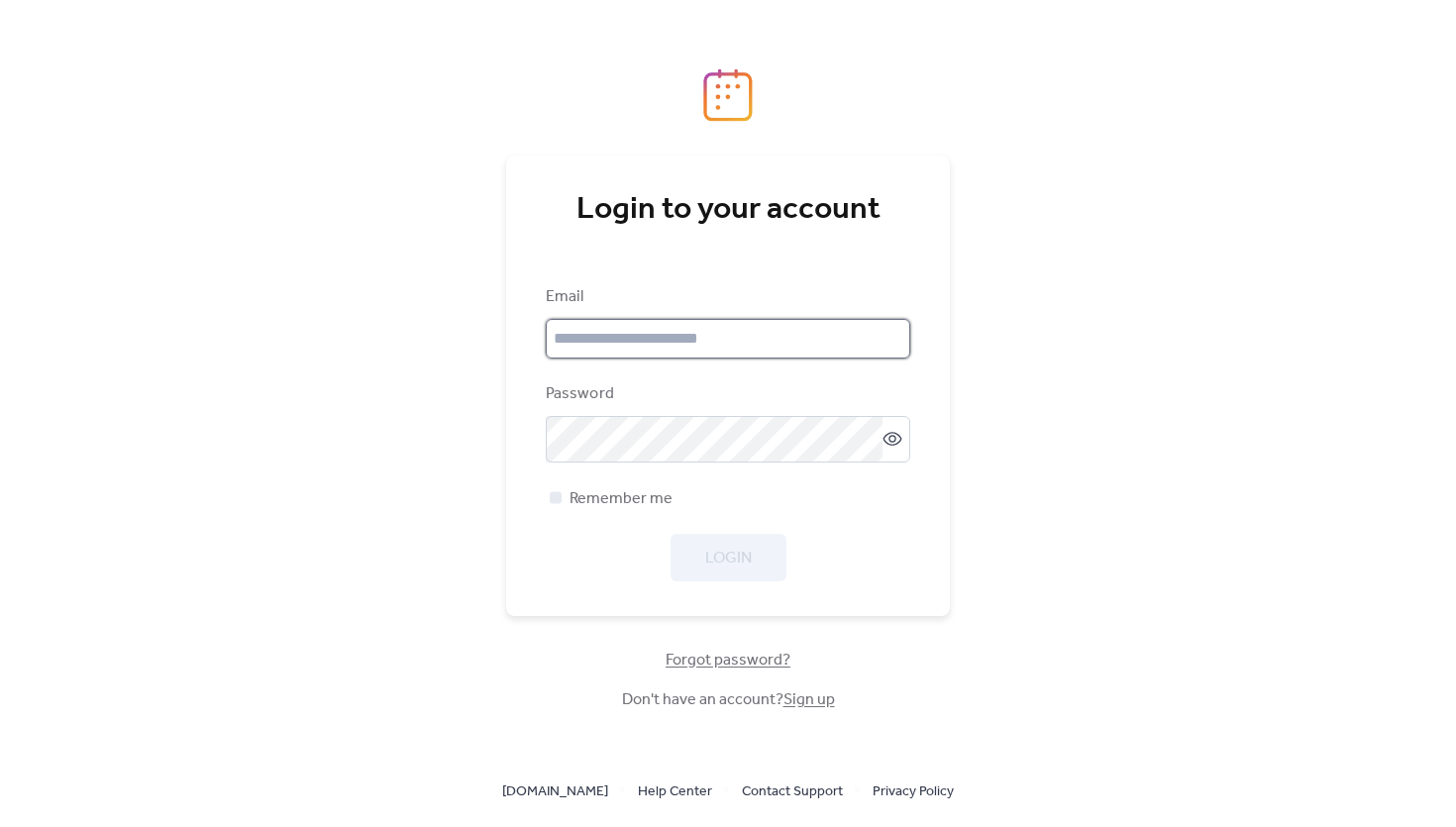 click at bounding box center [728, 339] 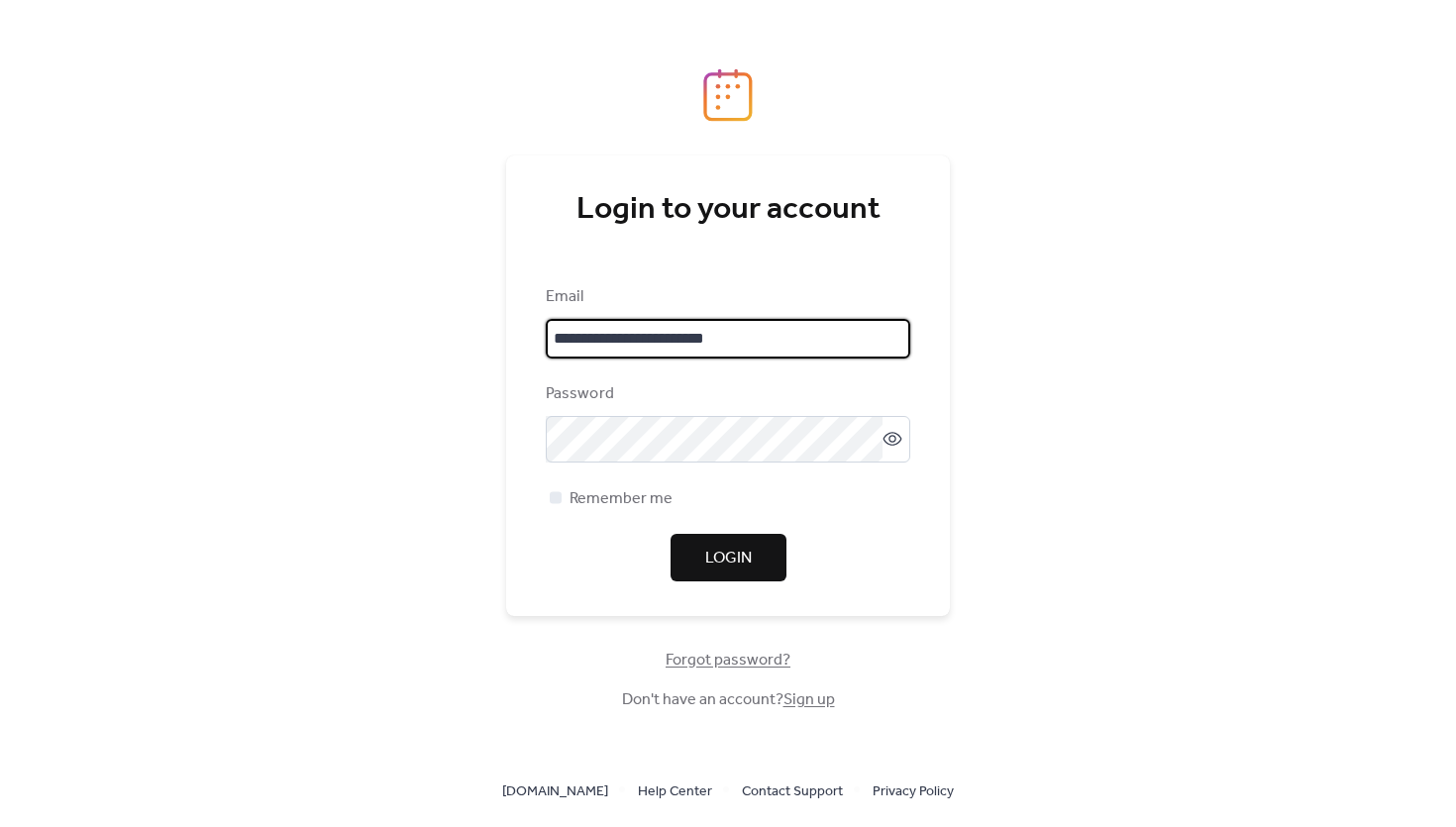 type on "**********" 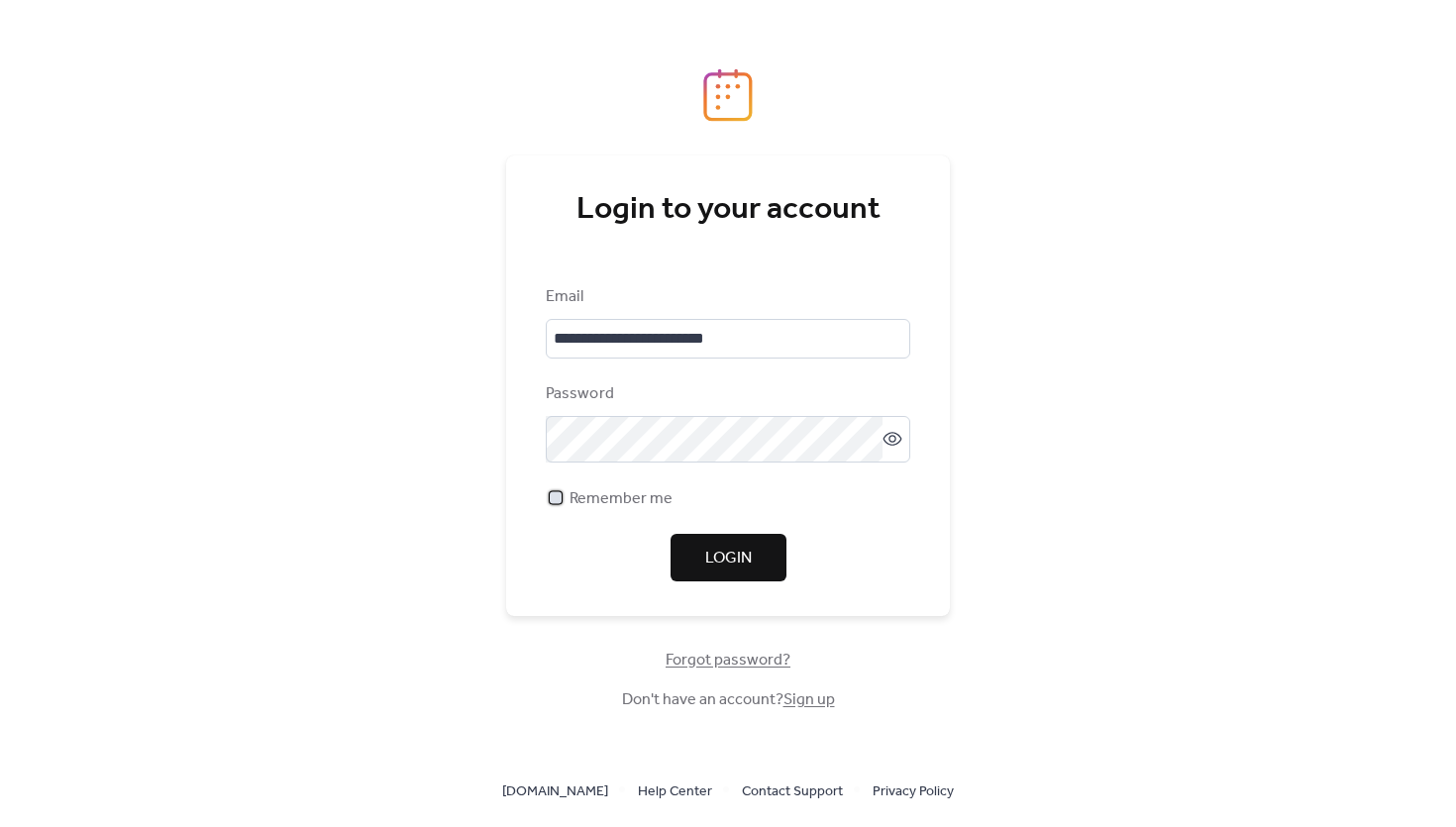 click on "Remember me" at bounding box center [621, 499] 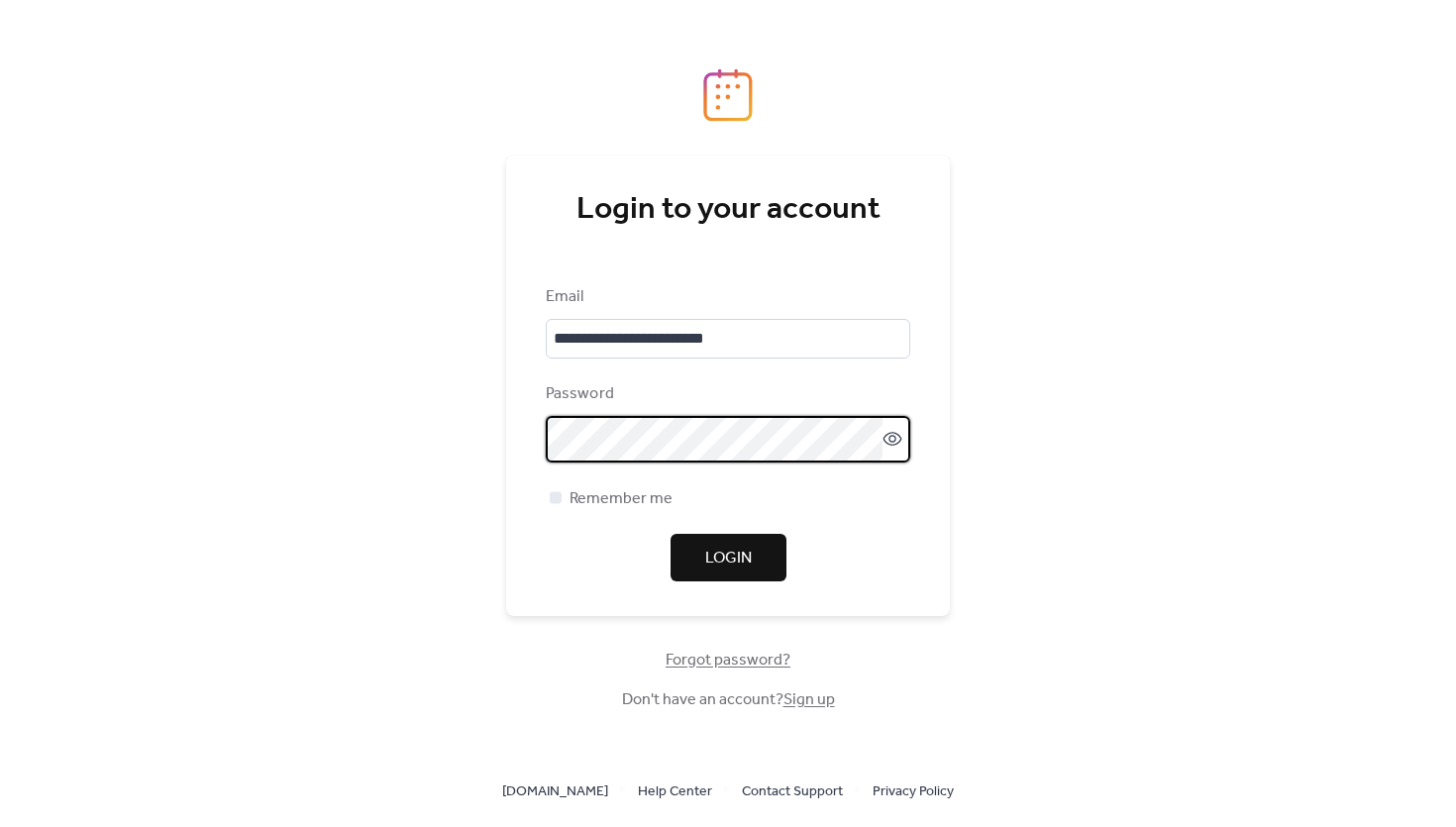 click 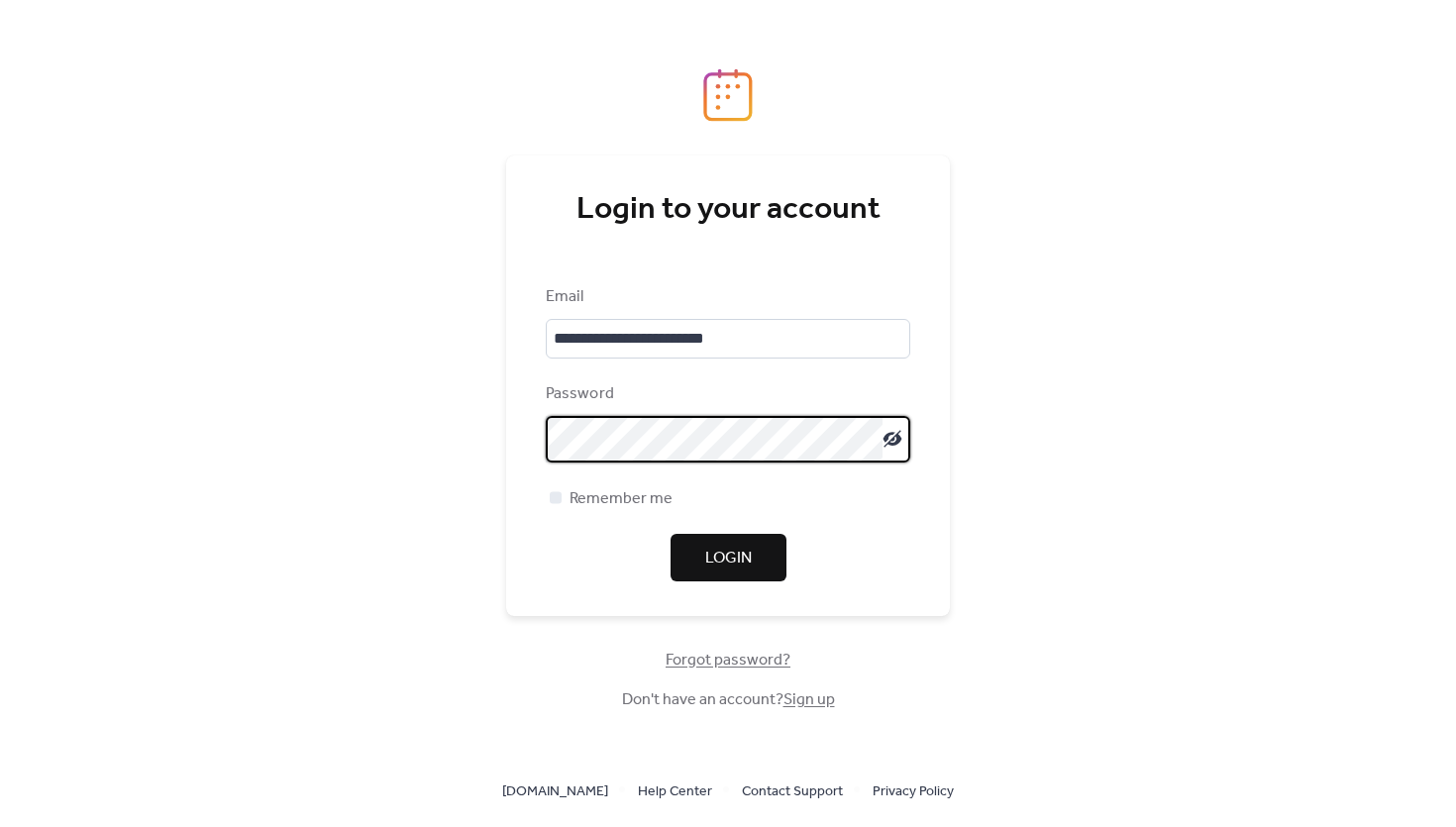 click on "Login" at bounding box center (728, 559) 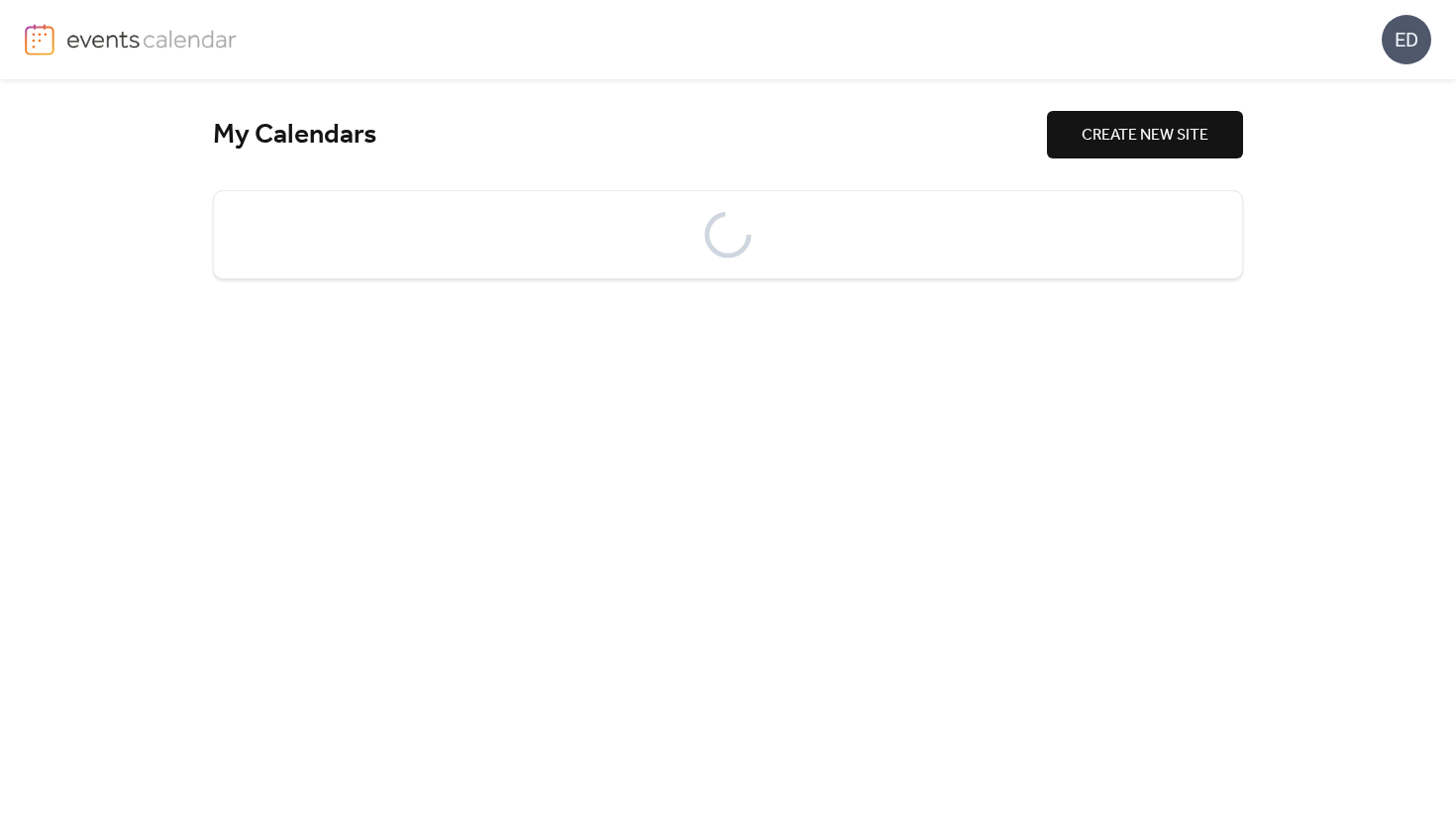 scroll, scrollTop: 0, scrollLeft: 0, axis: both 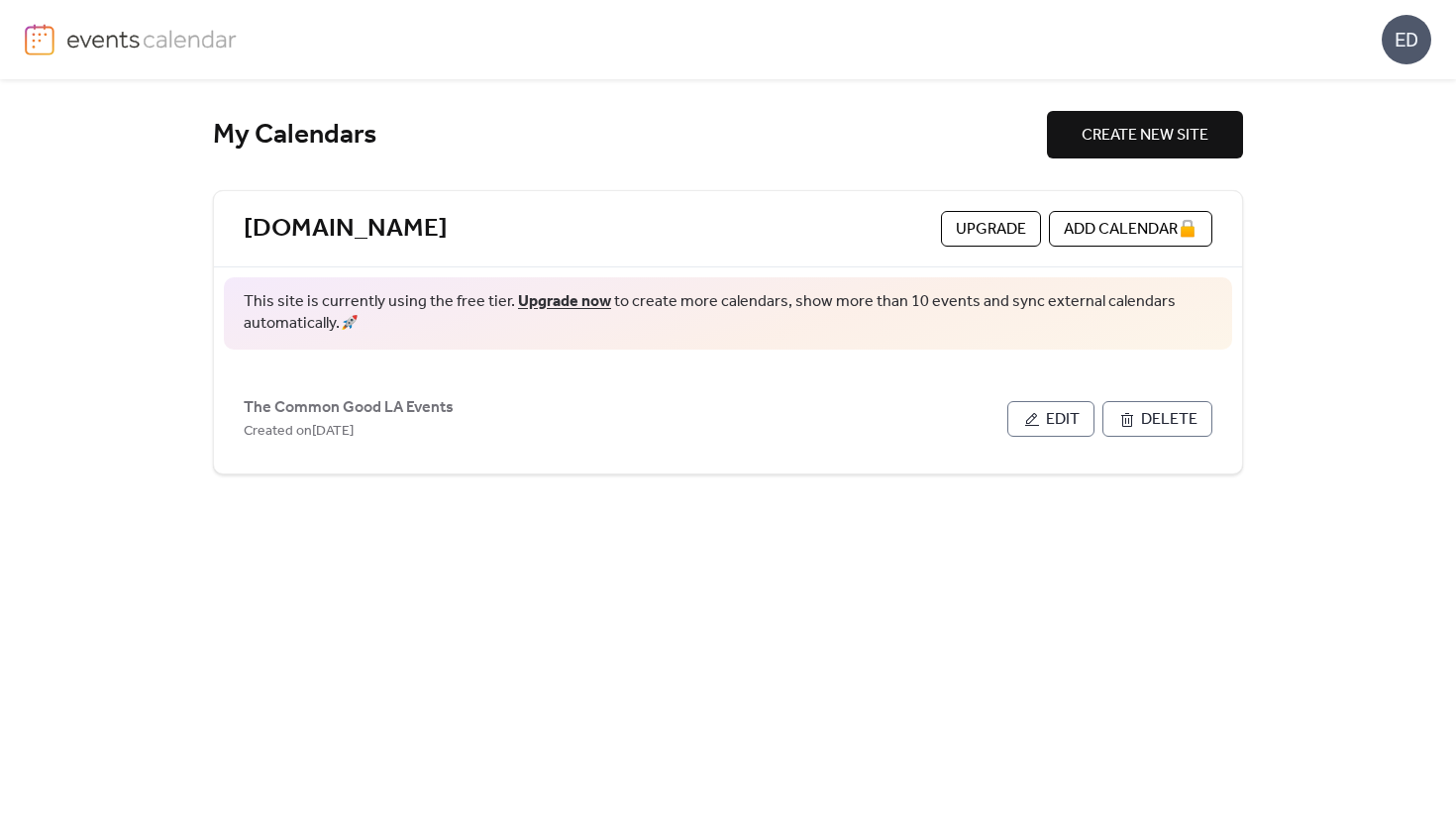 click on "My Calendars Create new site [DOMAIN_NAME] Upgrade A d d   C a l e n d a r  🔒 This site is currently using the free tier.   Upgrade now   to create more calendars, show more than 10 events and sync external calendars automatically. 🚀 The Common Good LA Events Created on  [DATE] Edit Delete" at bounding box center [728, 453] 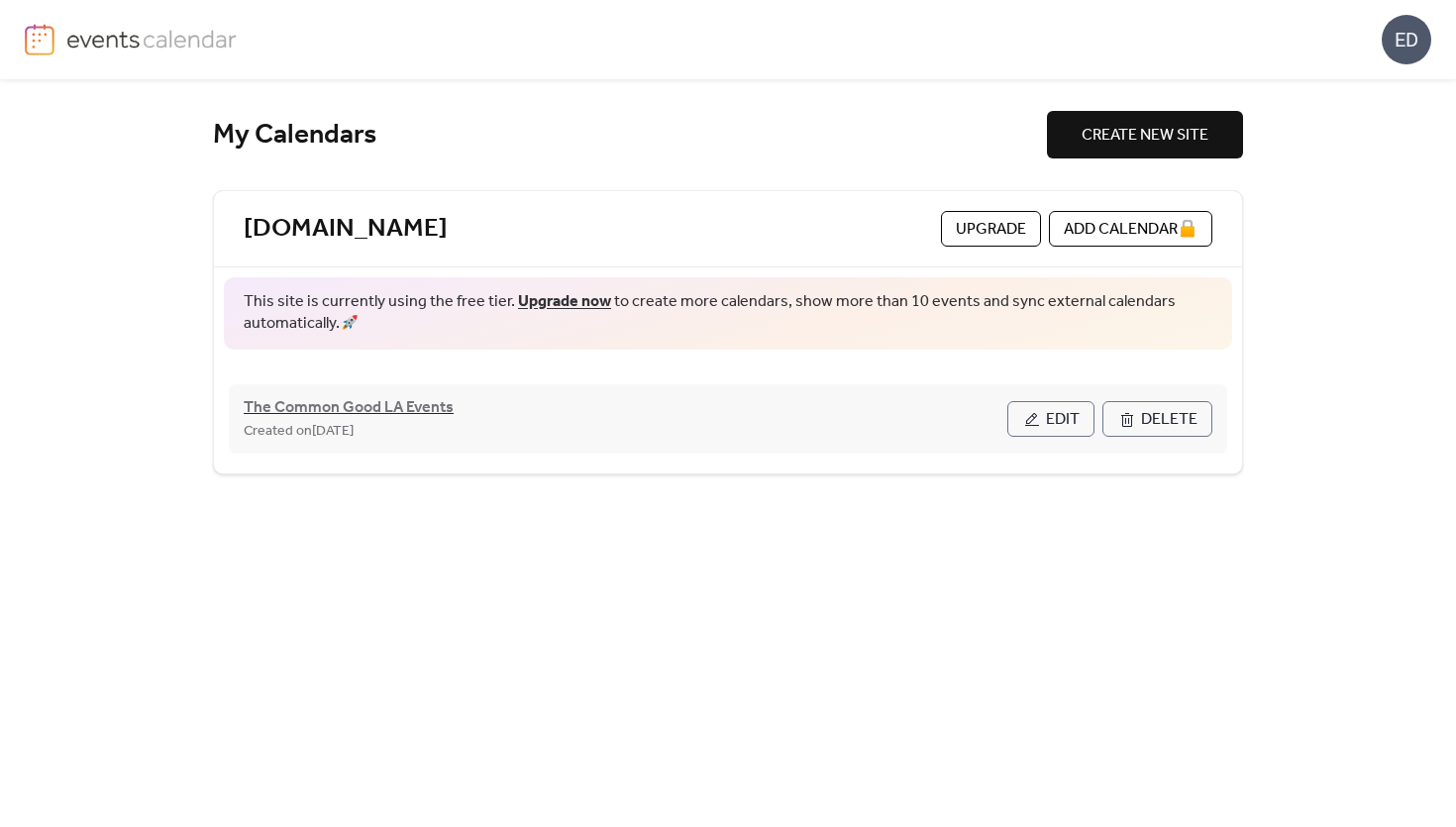 click on "The Common Good LA Events" at bounding box center (349, 408) 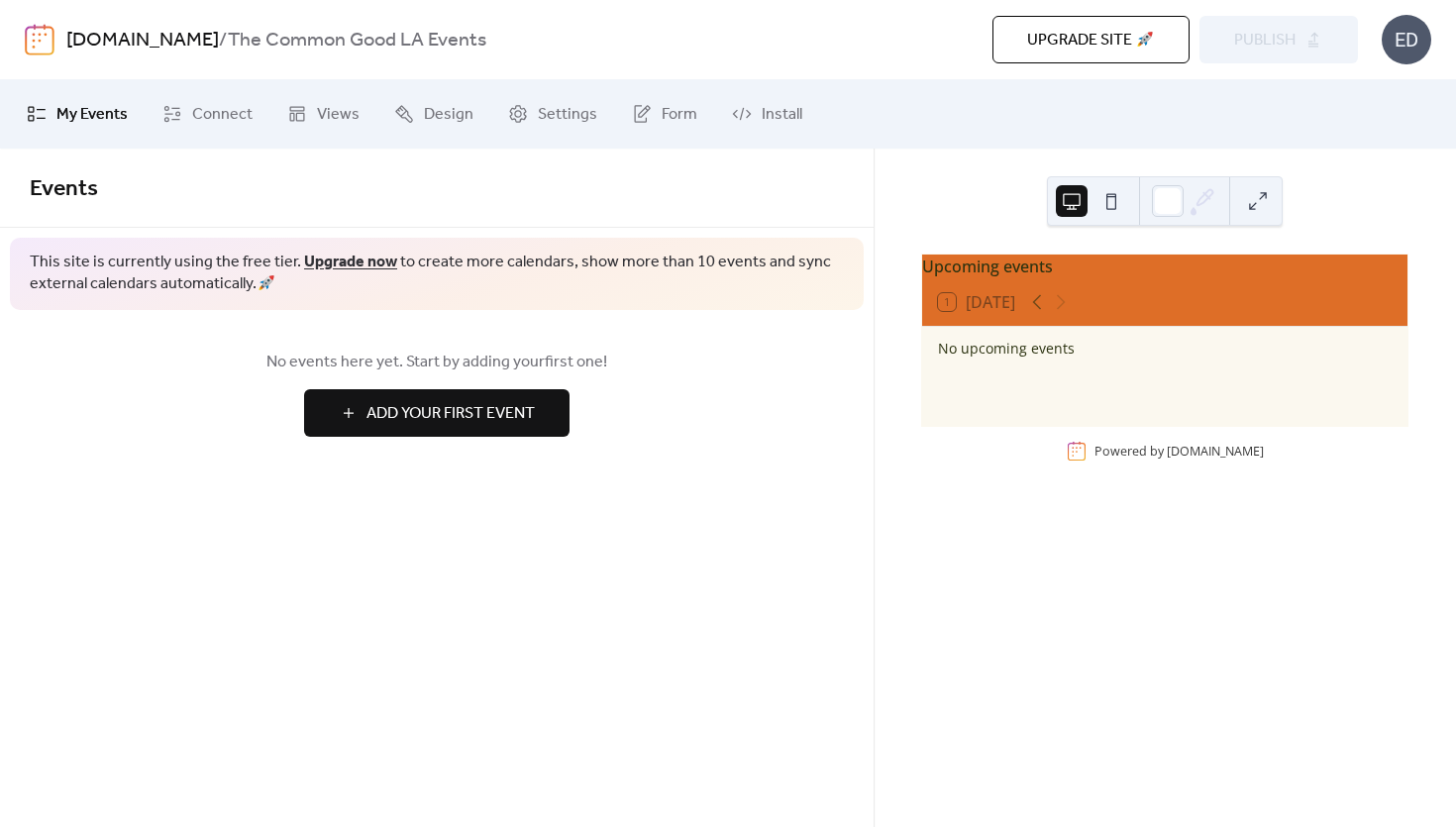 click on "Add Your First Event" at bounding box center (451, 414) 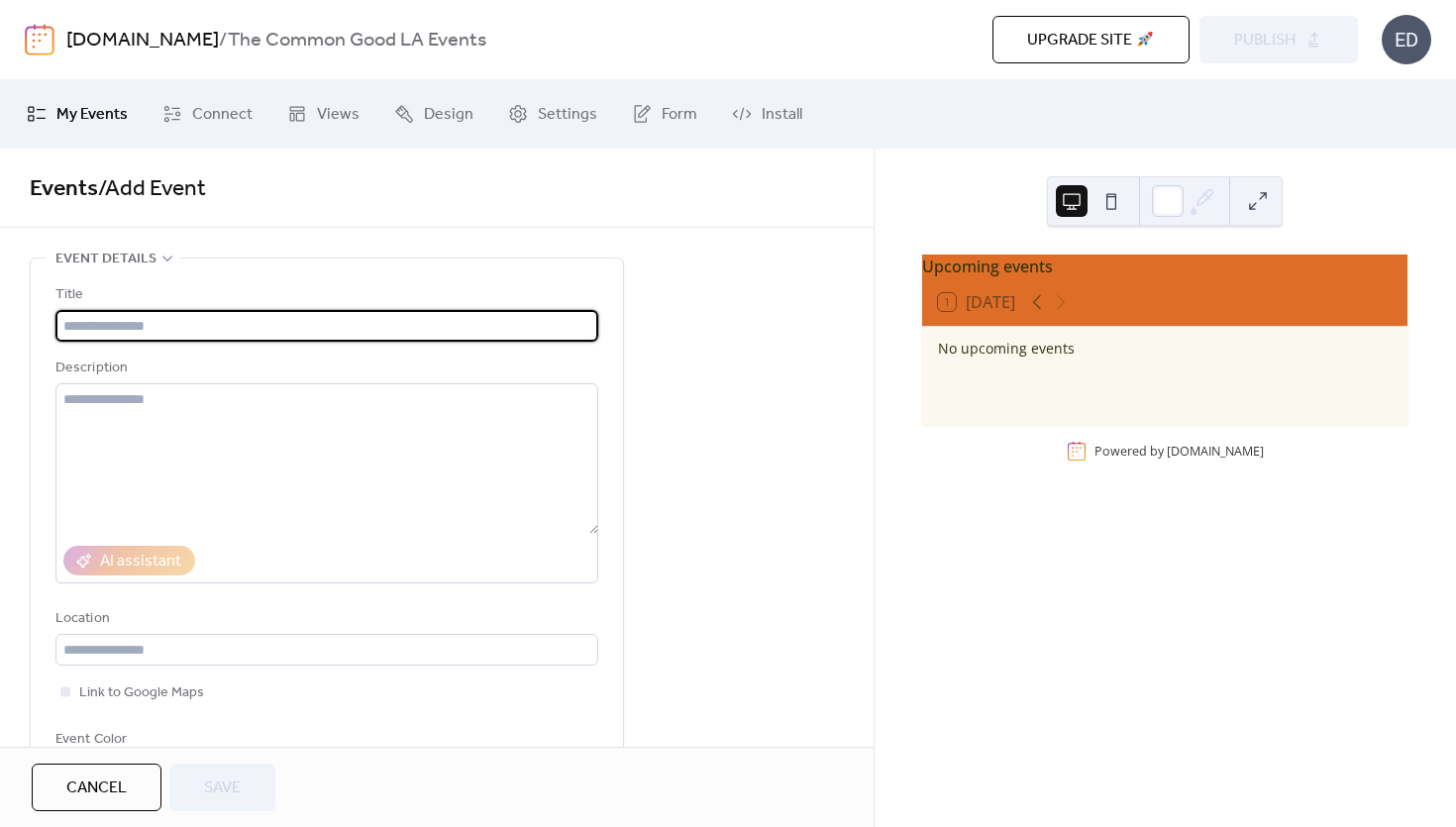 scroll, scrollTop: 42, scrollLeft: 0, axis: vertical 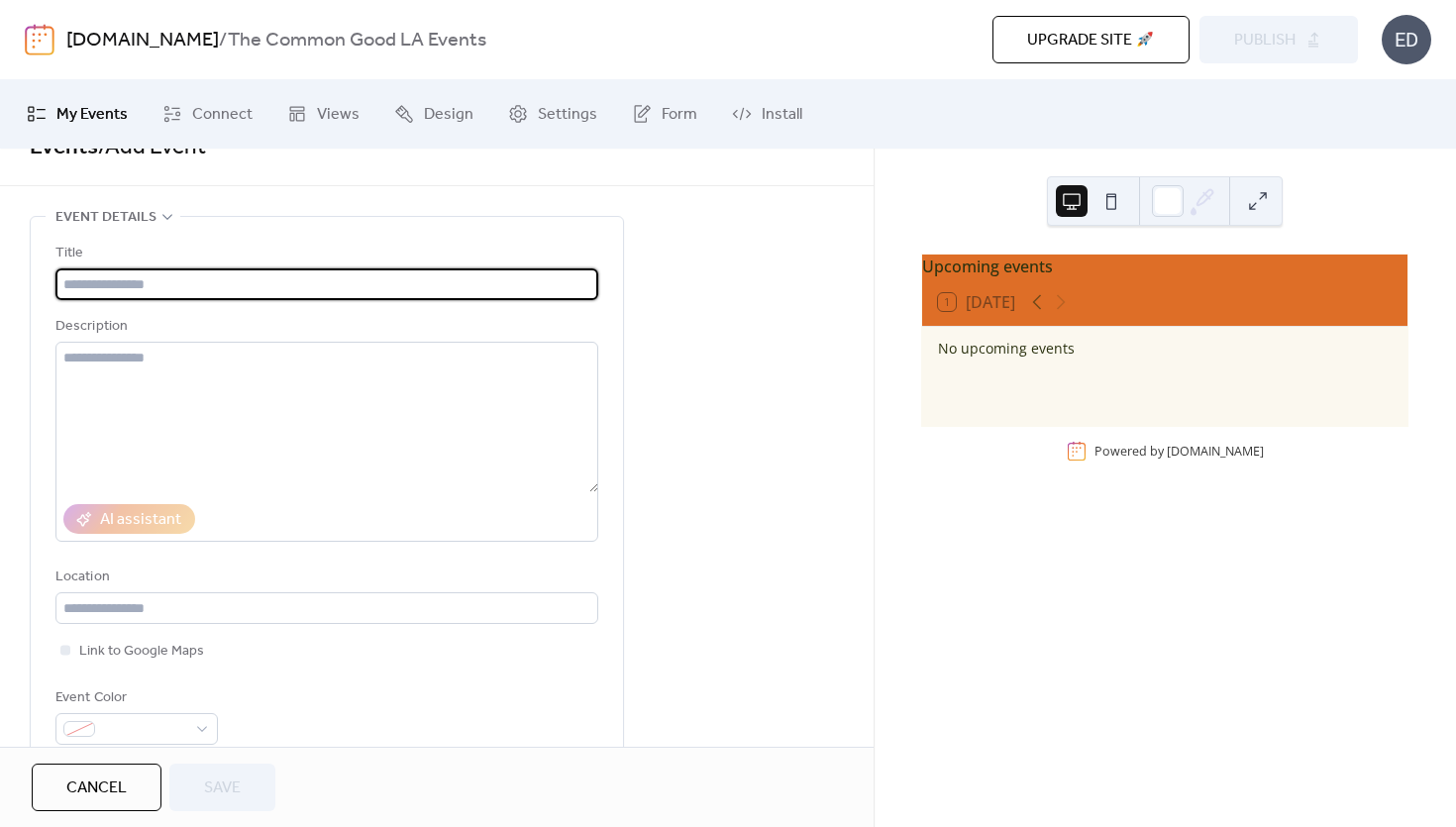 click on "Cancel" at bounding box center [96, 788] 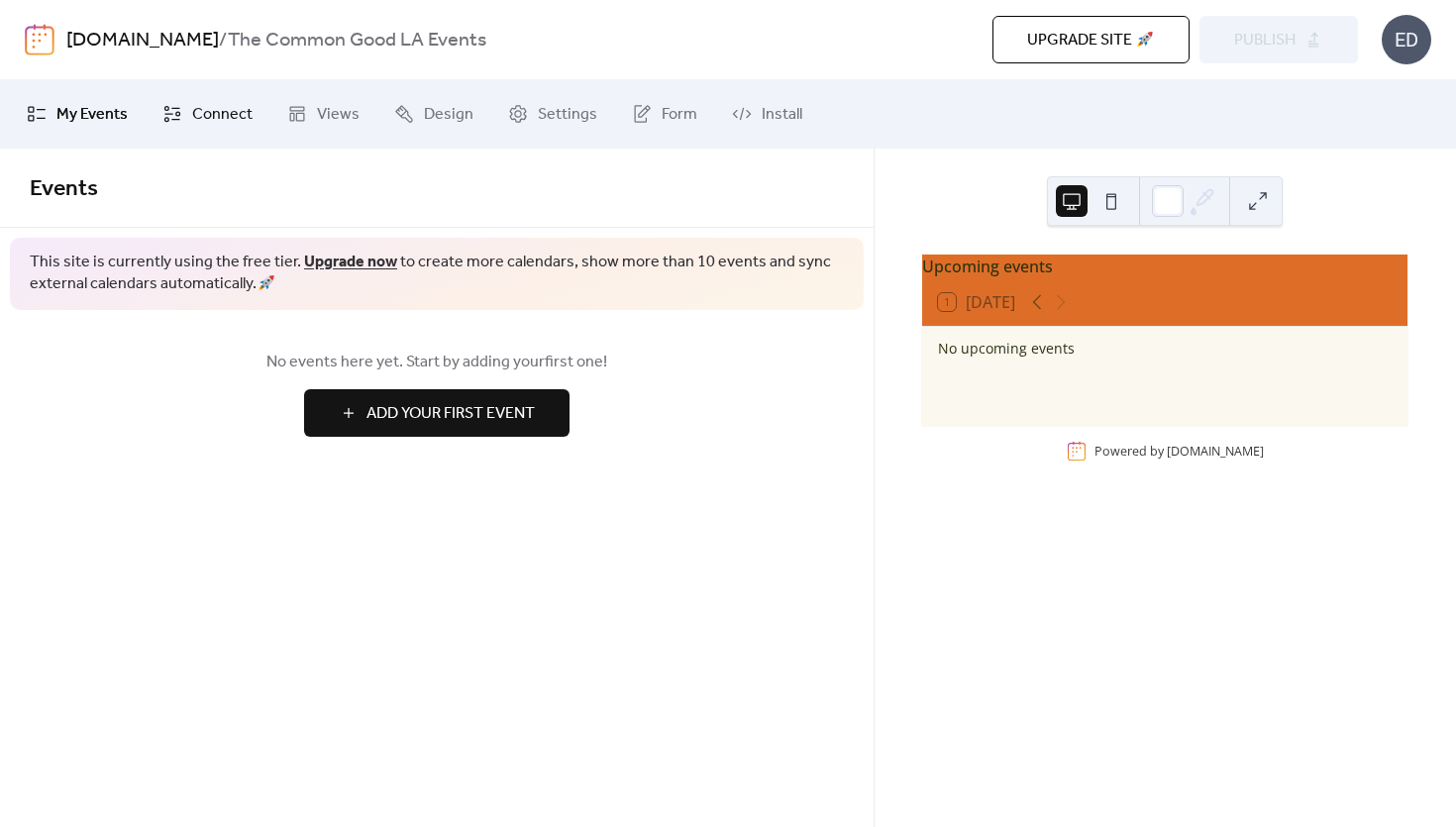 click on "Connect" at bounding box center [222, 115] 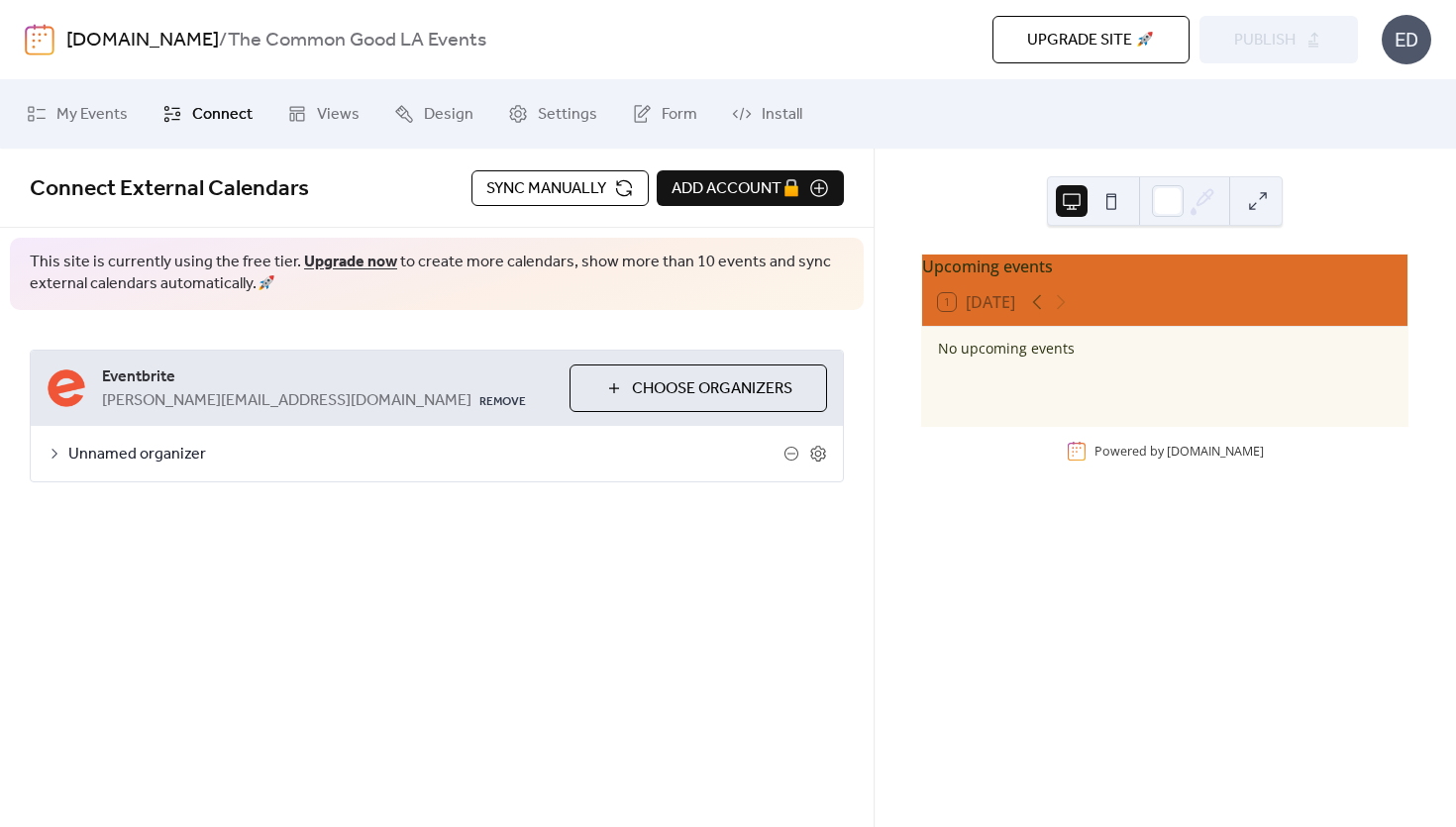 click on "[PERSON_NAME][EMAIL_ADDRESS][DOMAIN_NAME]" at bounding box center (286, 401) 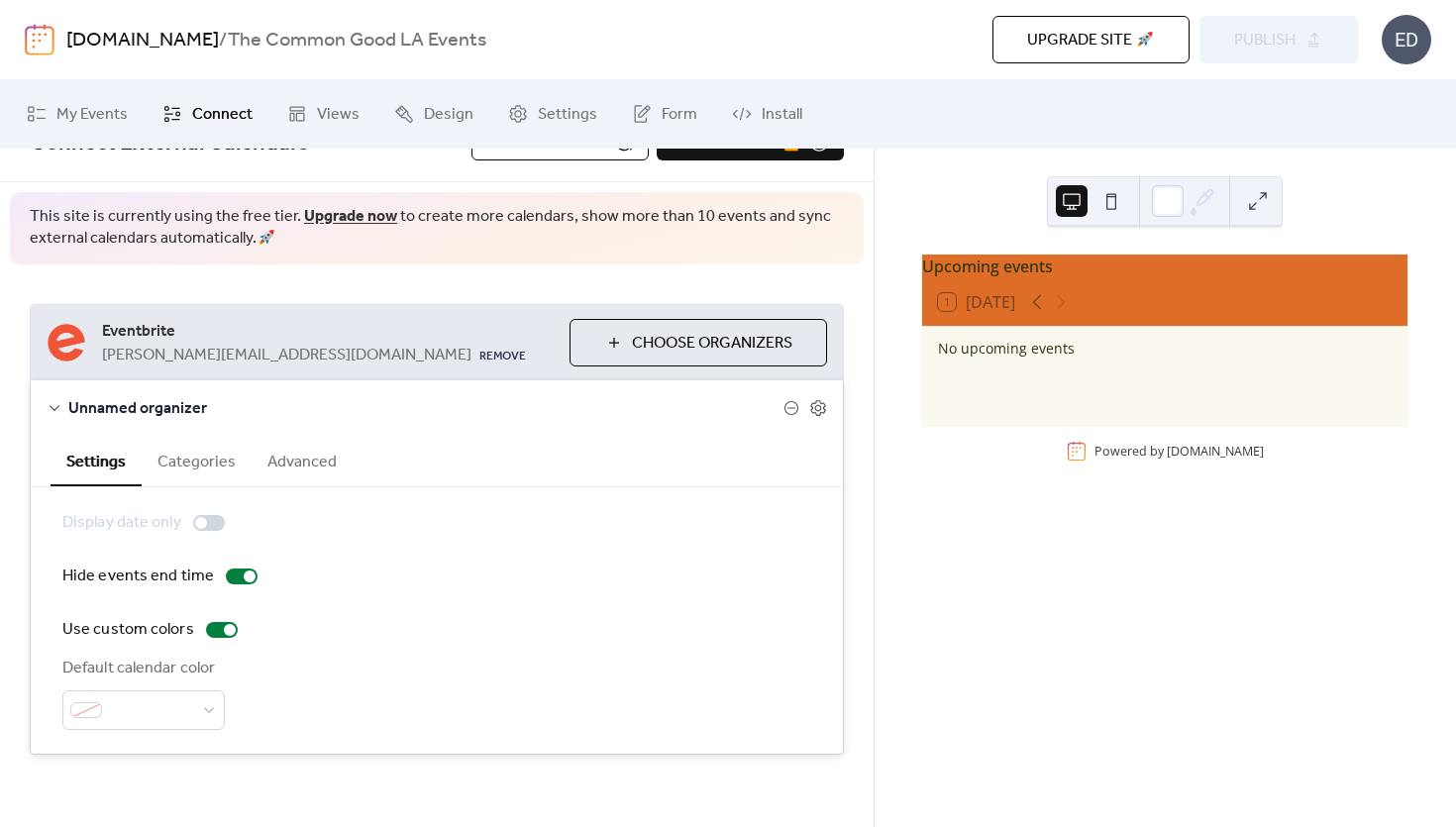 scroll, scrollTop: 52, scrollLeft: 0, axis: vertical 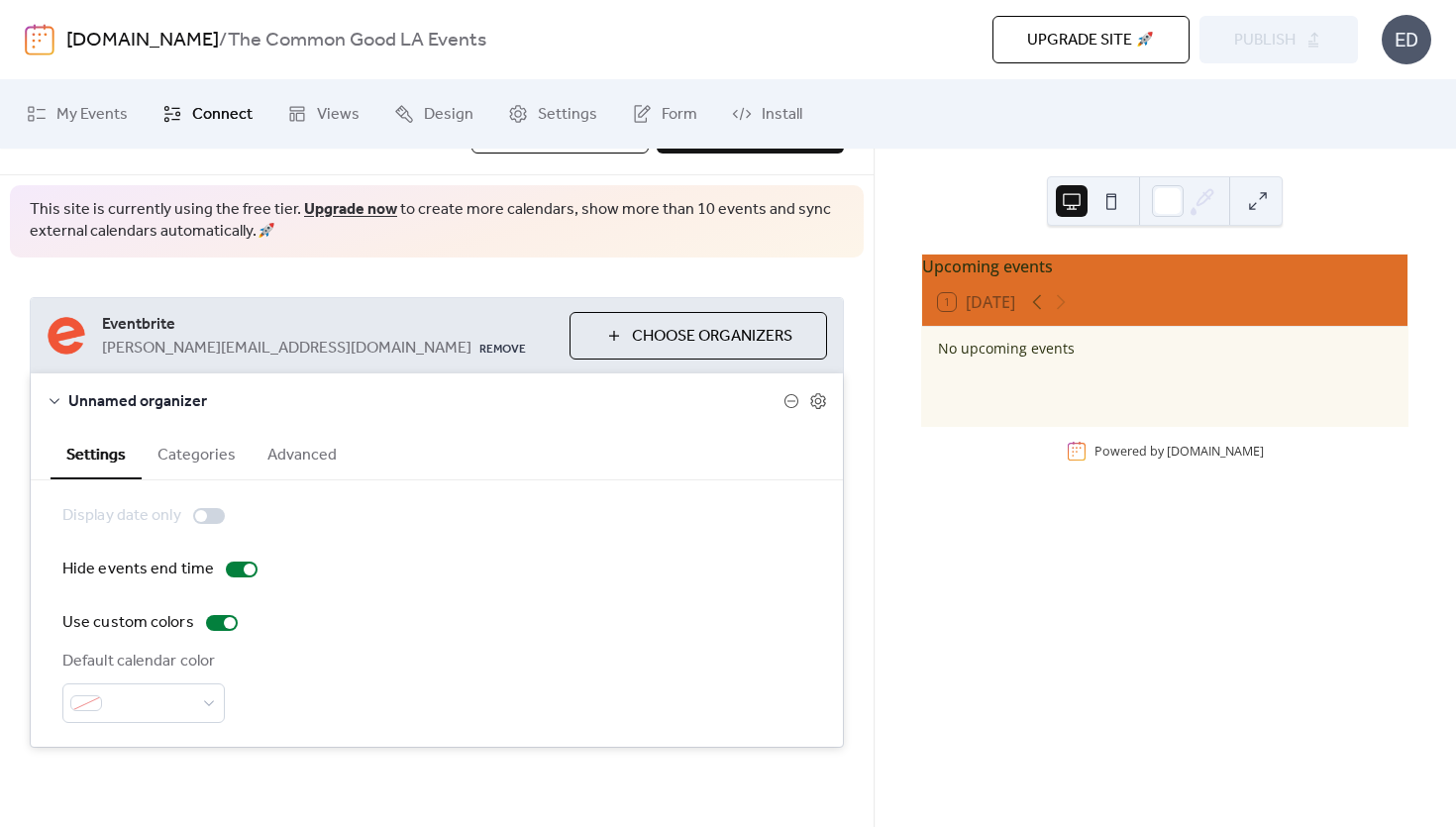 click on "Advanced" at bounding box center [302, 453] 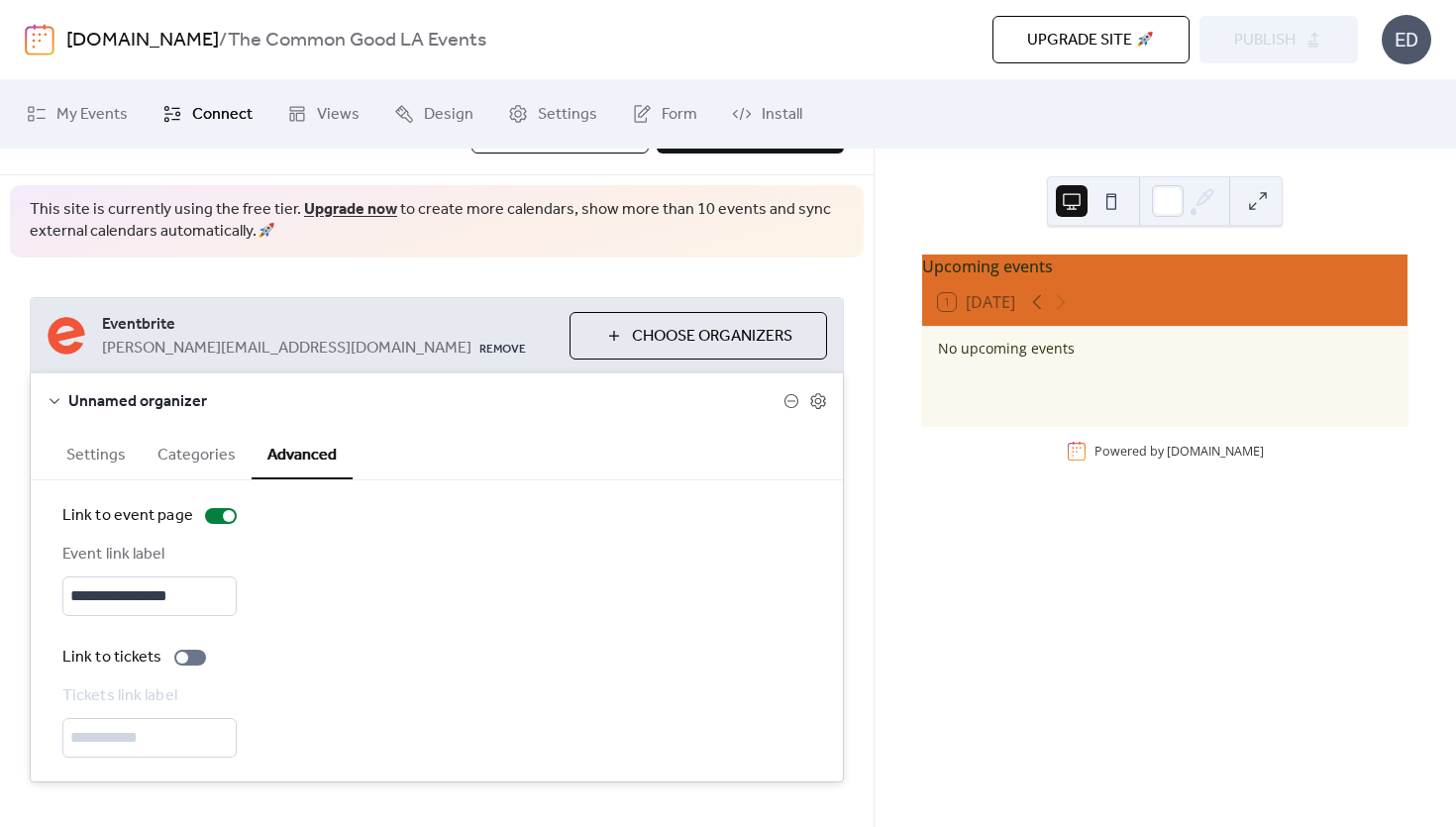 click on "Categories" at bounding box center (196, 453) 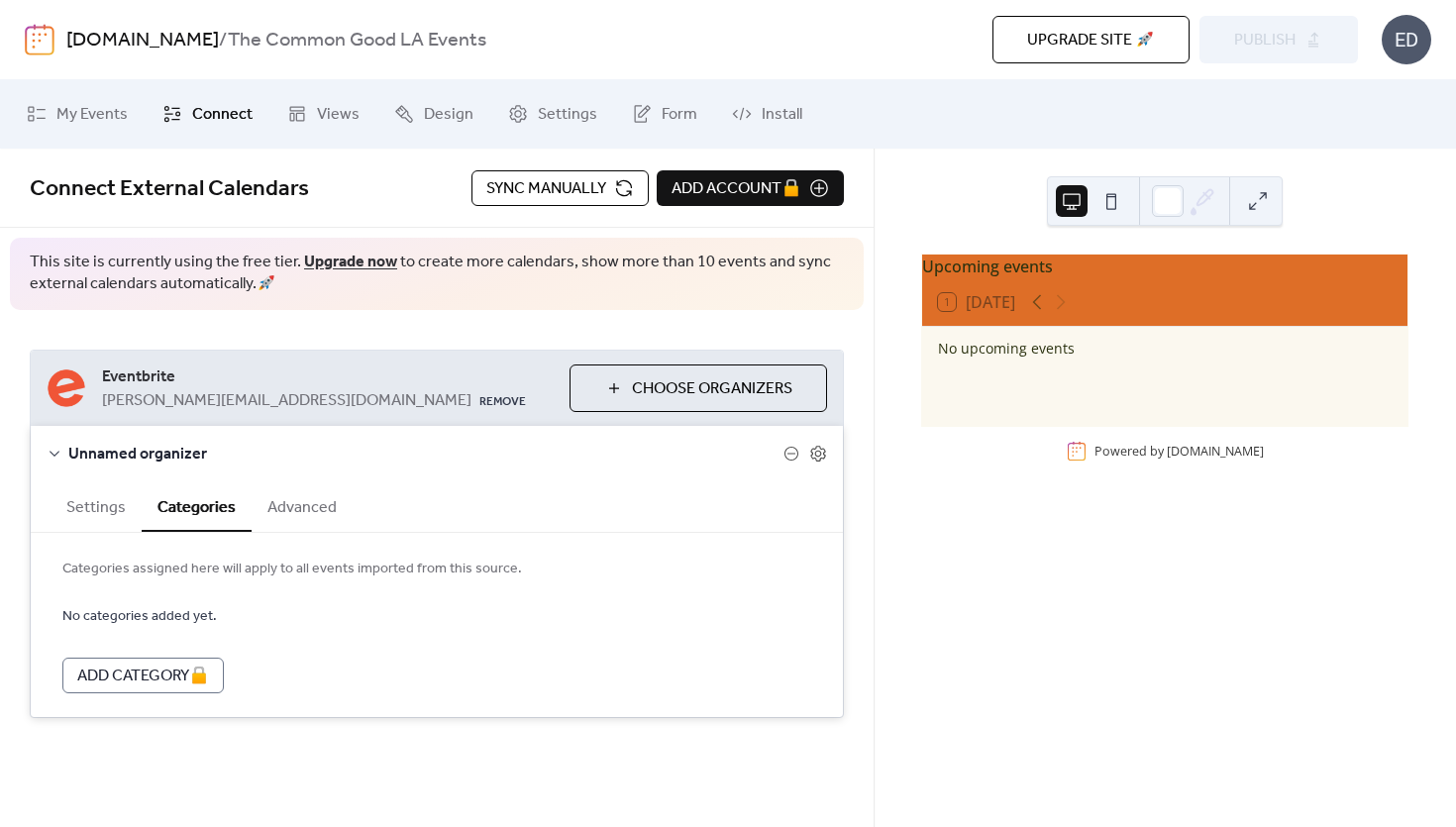 click on "Settings" at bounding box center (96, 505) 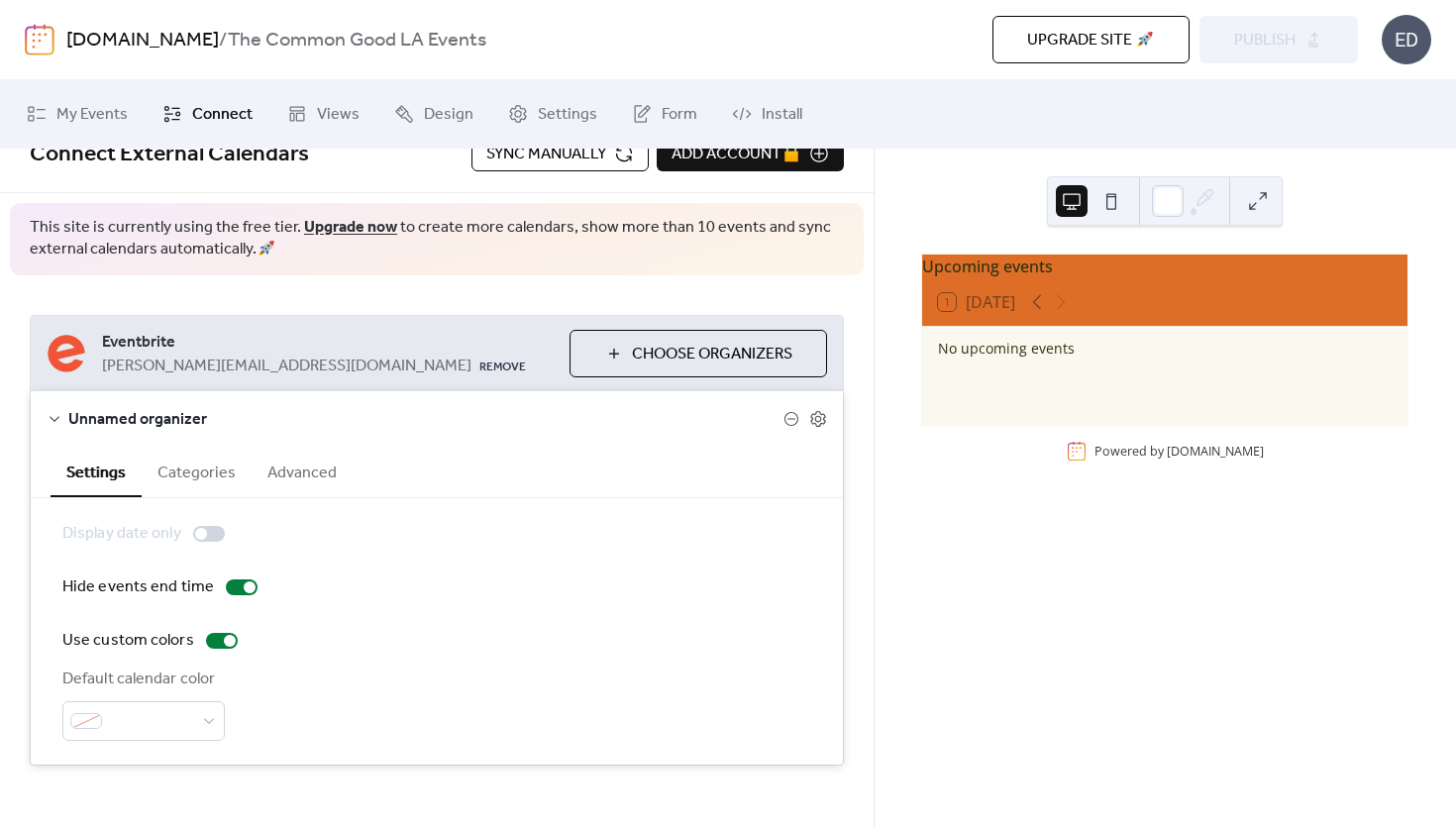 scroll, scrollTop: 47, scrollLeft: 0, axis: vertical 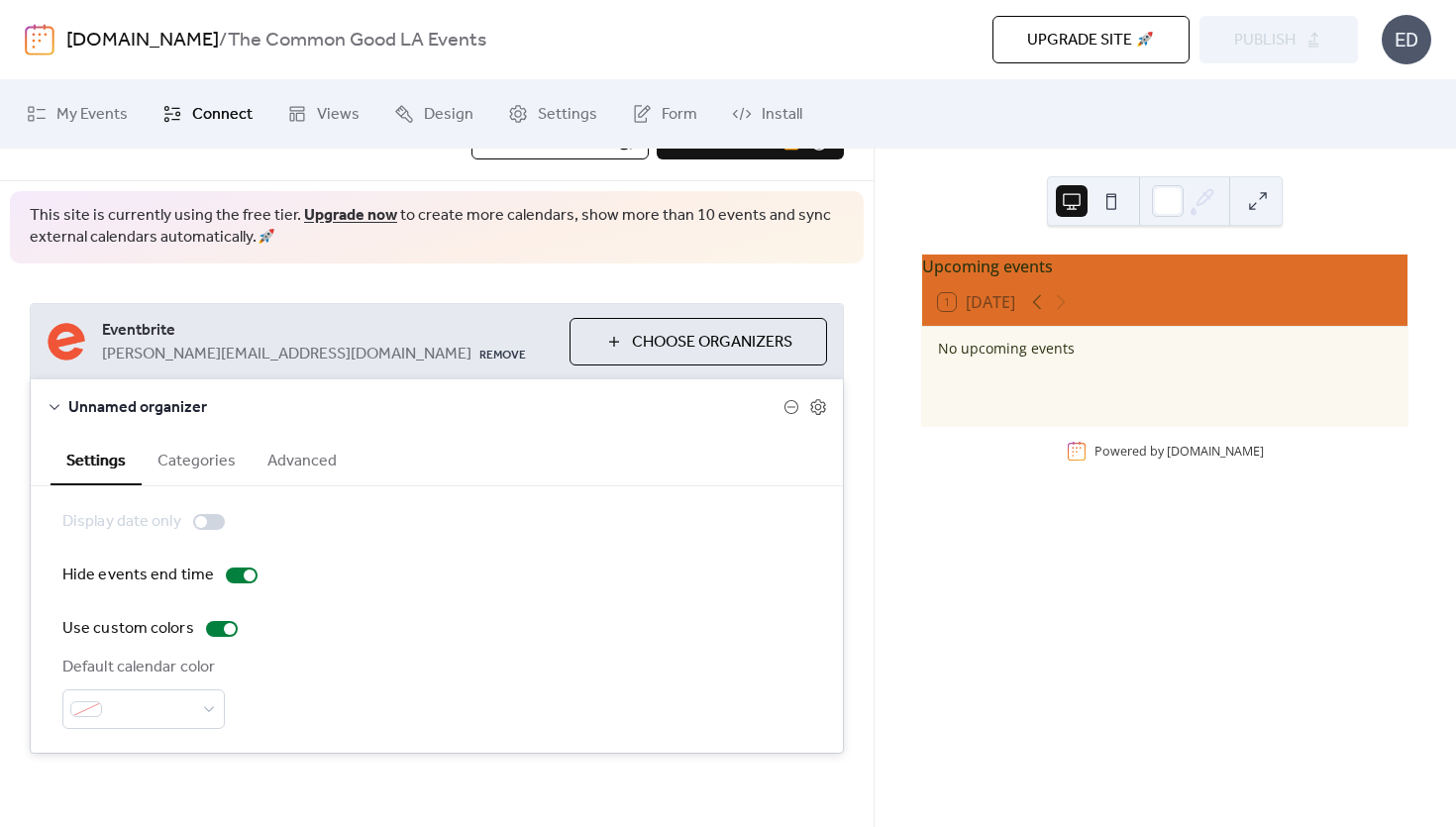 click at bounding box center (805, 407) 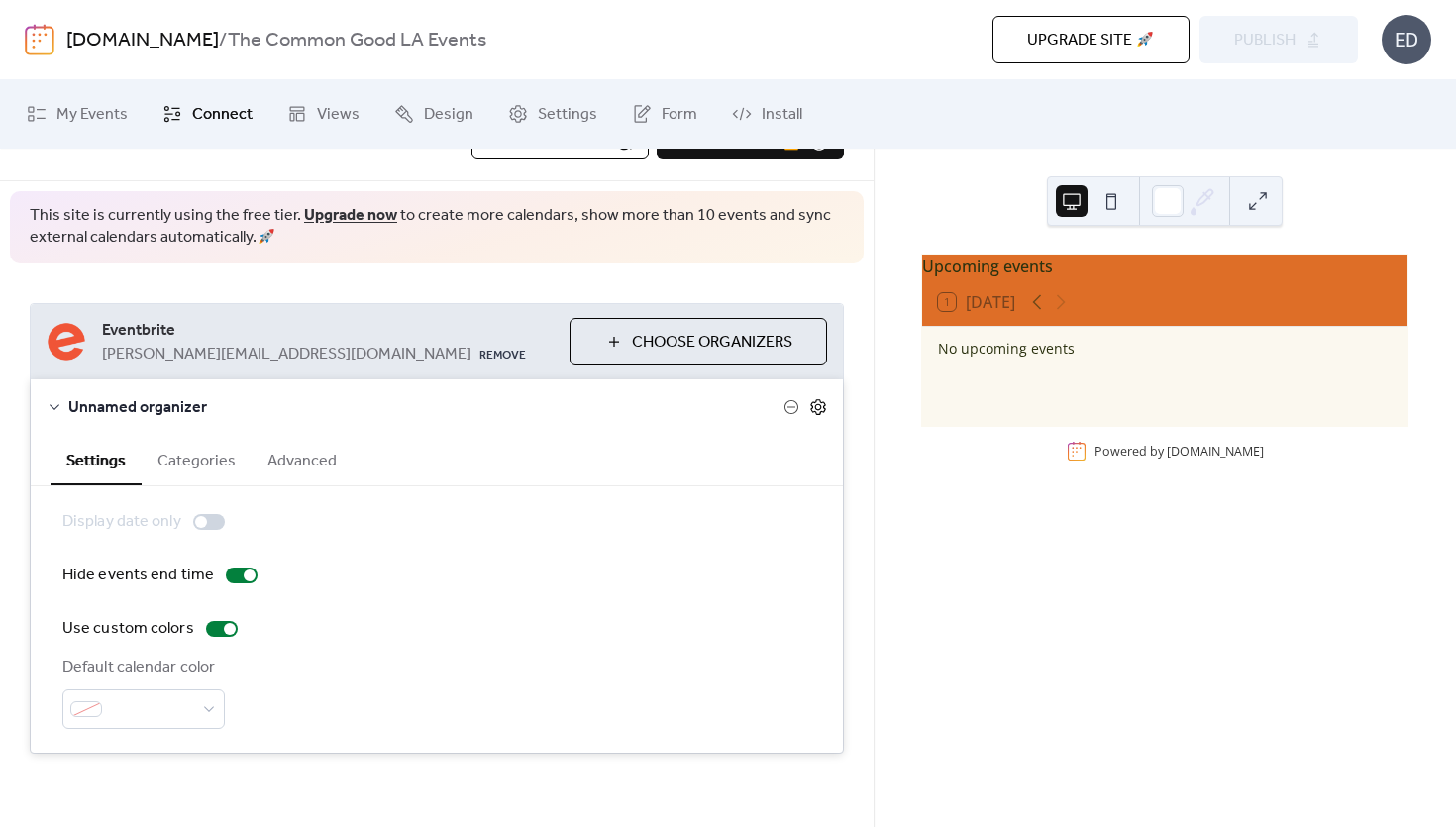 click 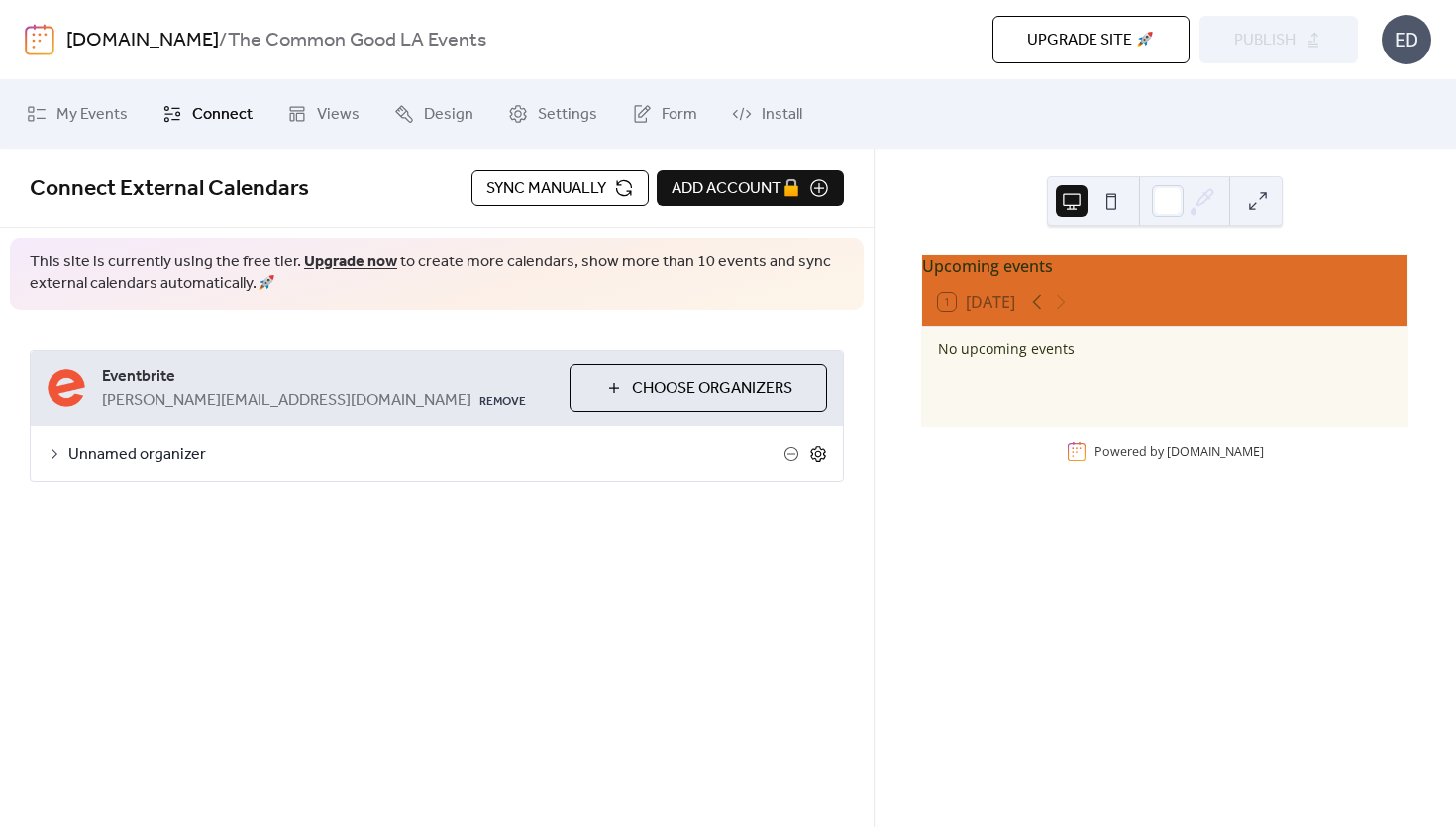 scroll, scrollTop: 0, scrollLeft: 0, axis: both 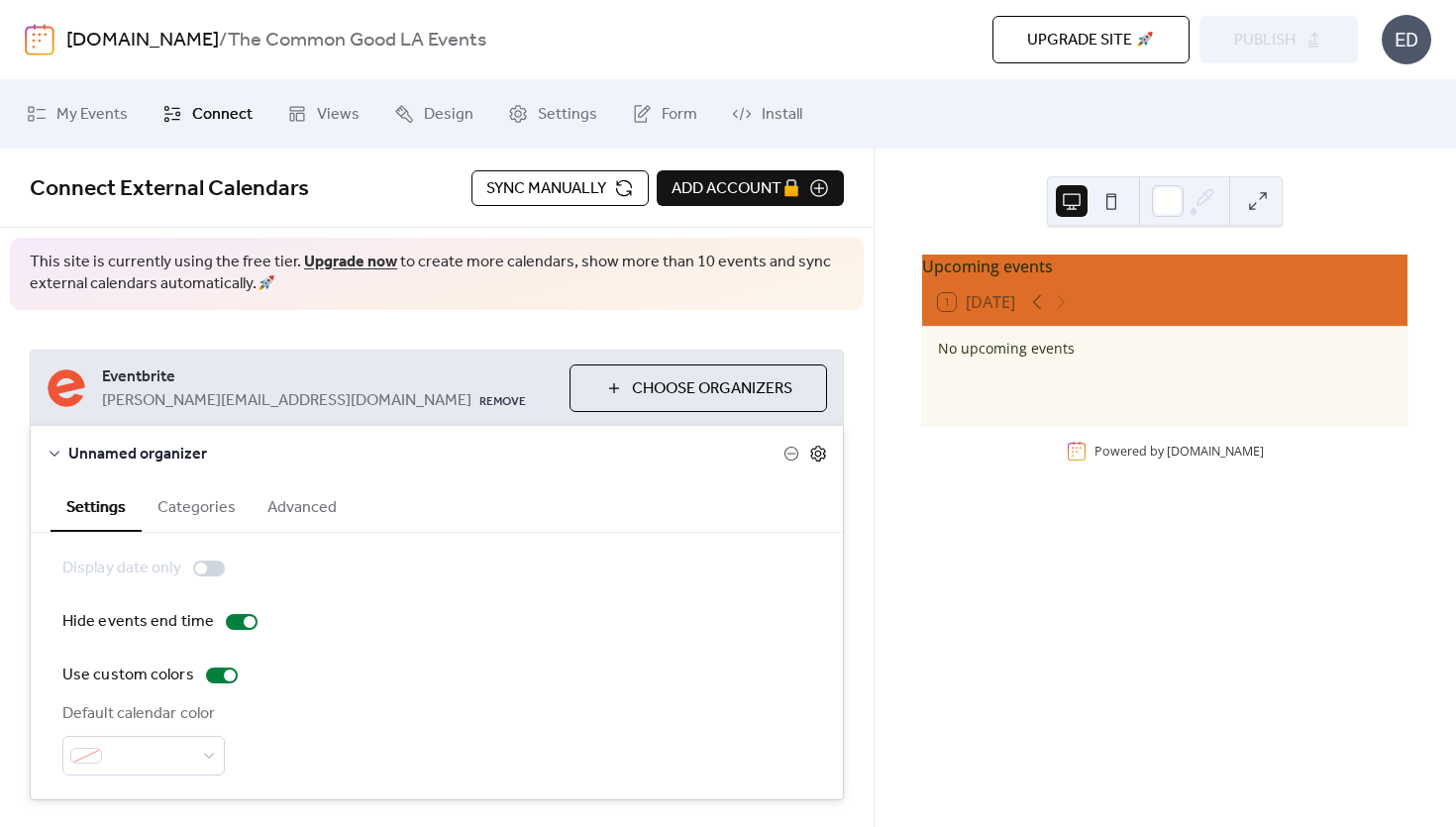 click 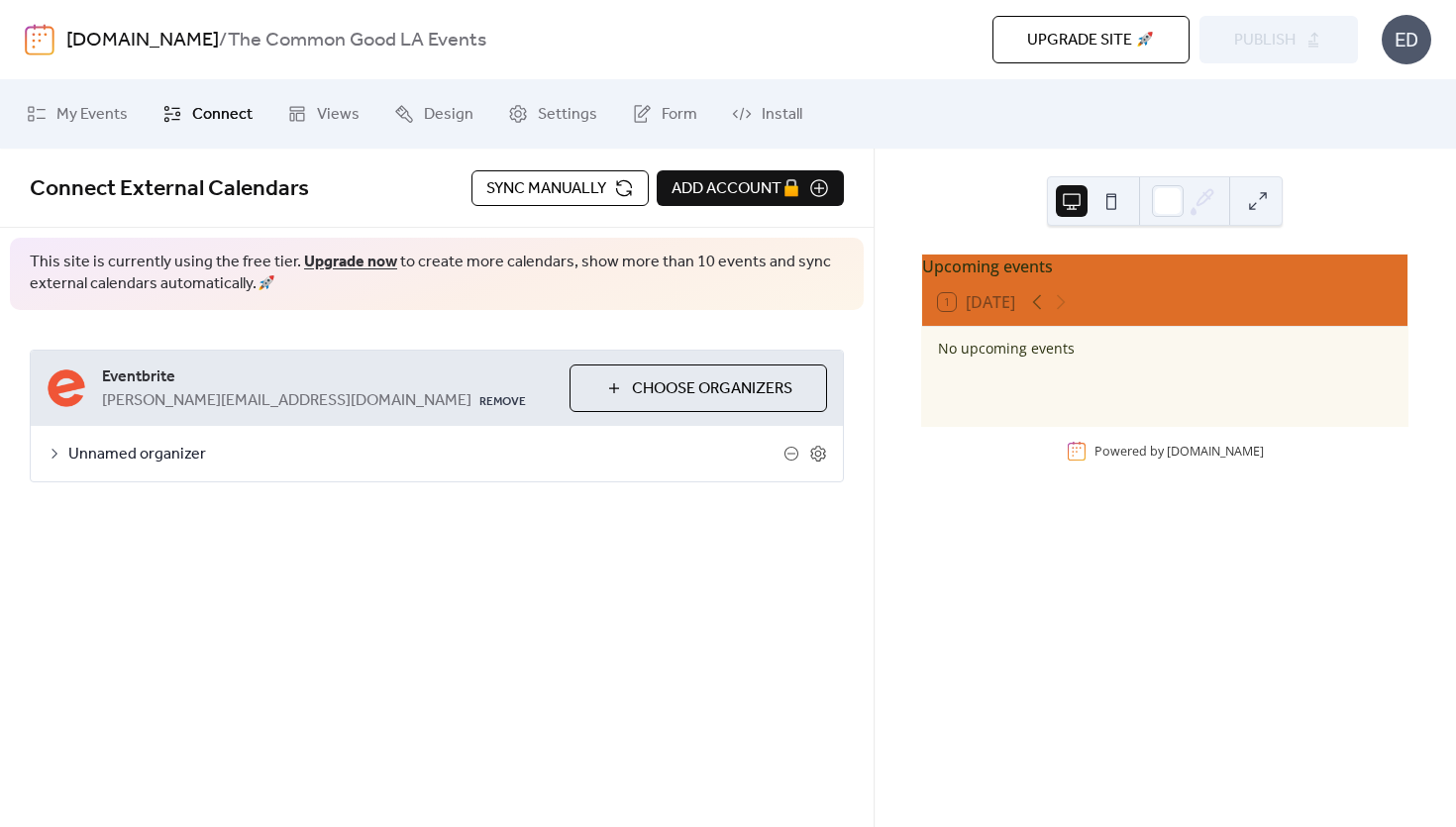 click on "Eventbrite" at bounding box center (328, 377) 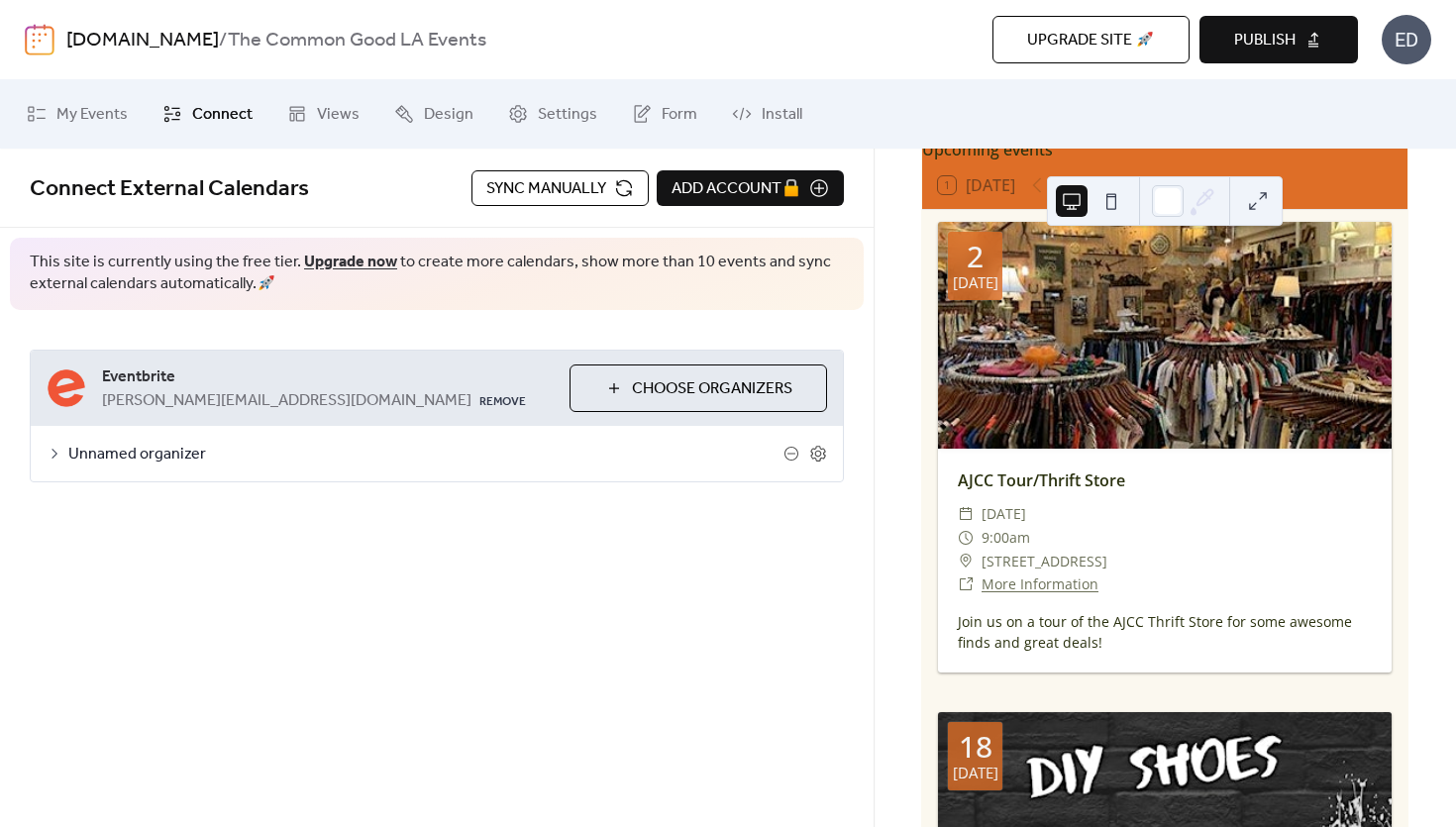 scroll, scrollTop: 0, scrollLeft: 0, axis: both 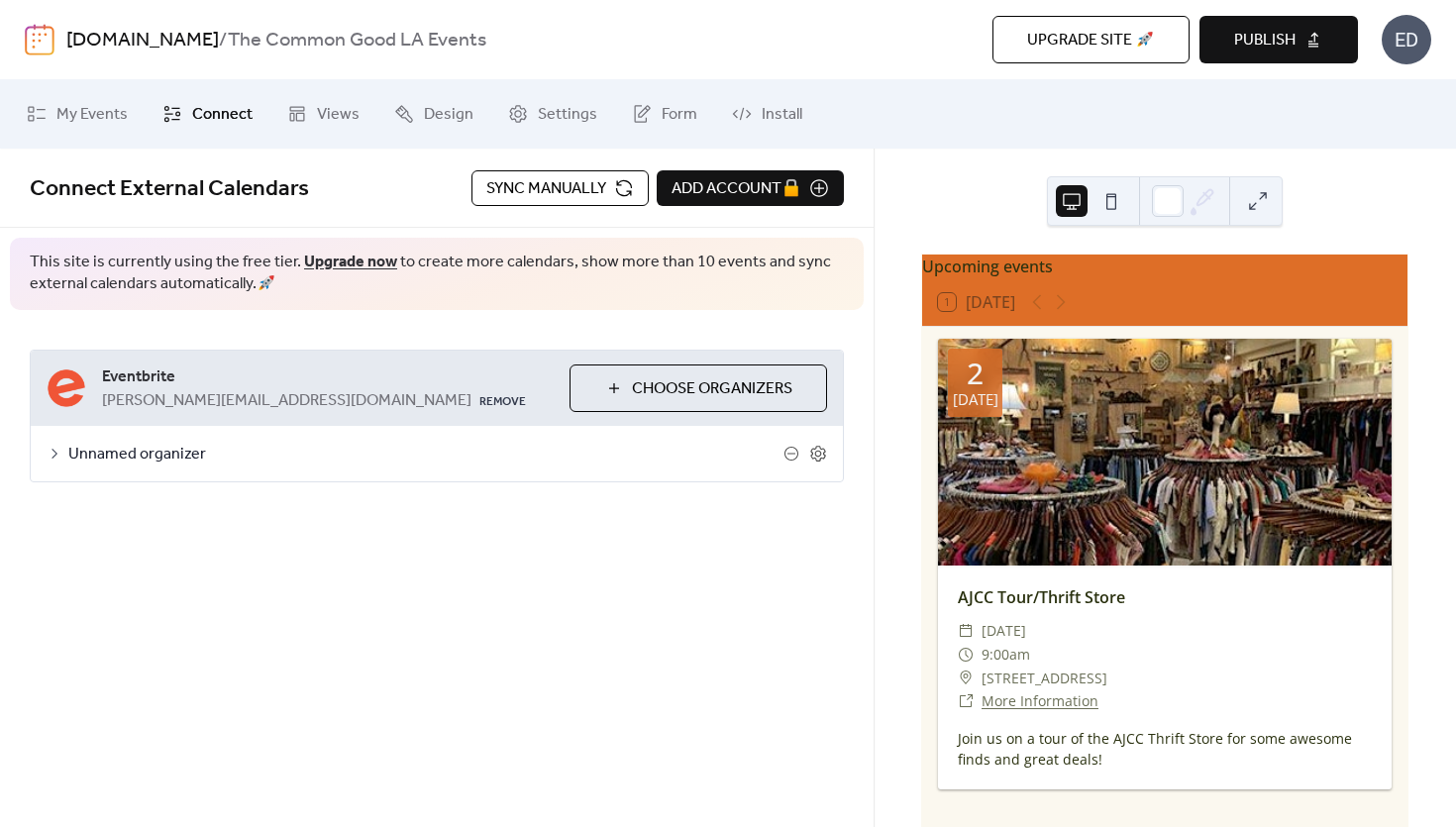 click on "Publish" at bounding box center [1265, 41] 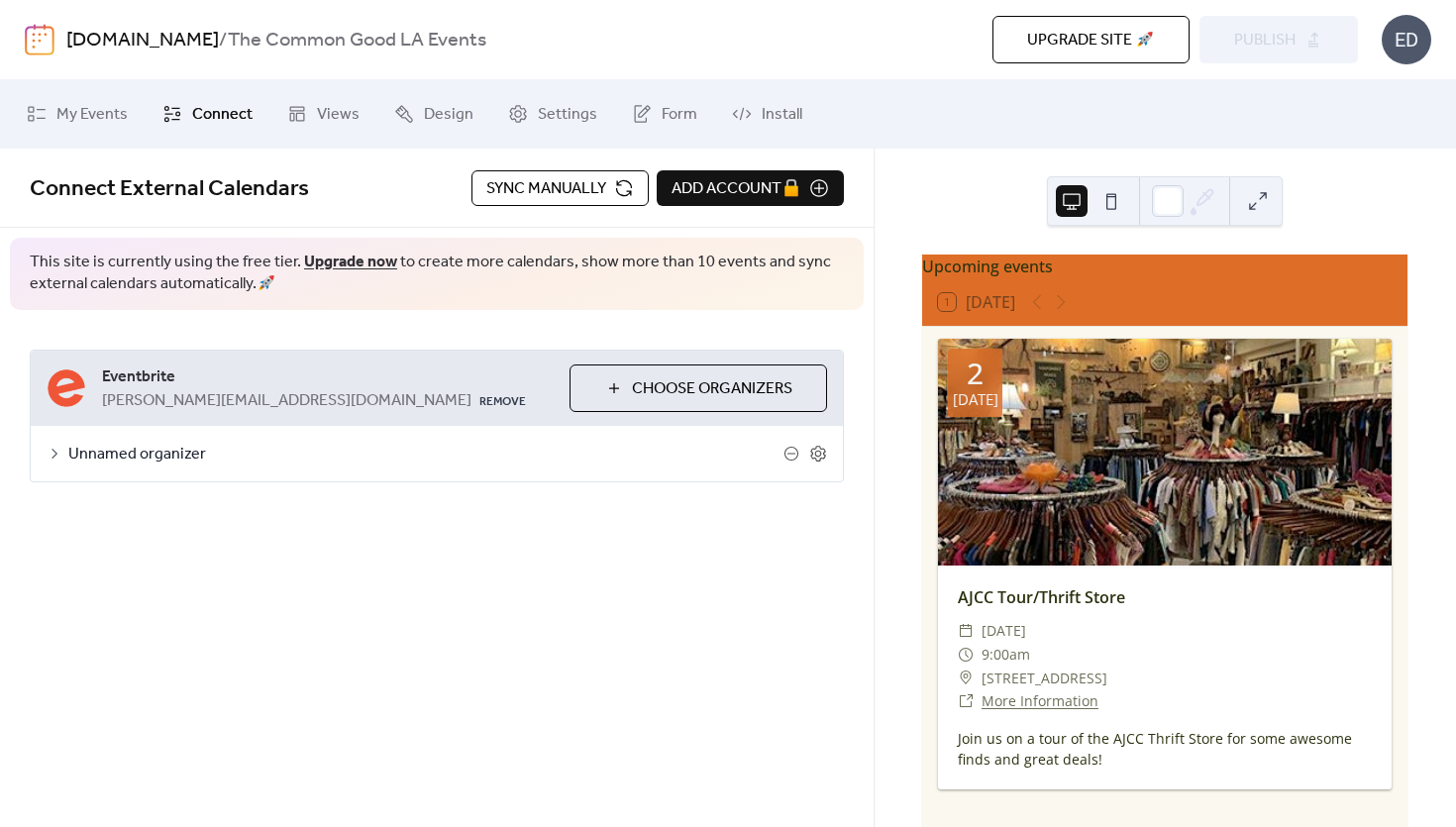 scroll, scrollTop: 14, scrollLeft: 0, axis: vertical 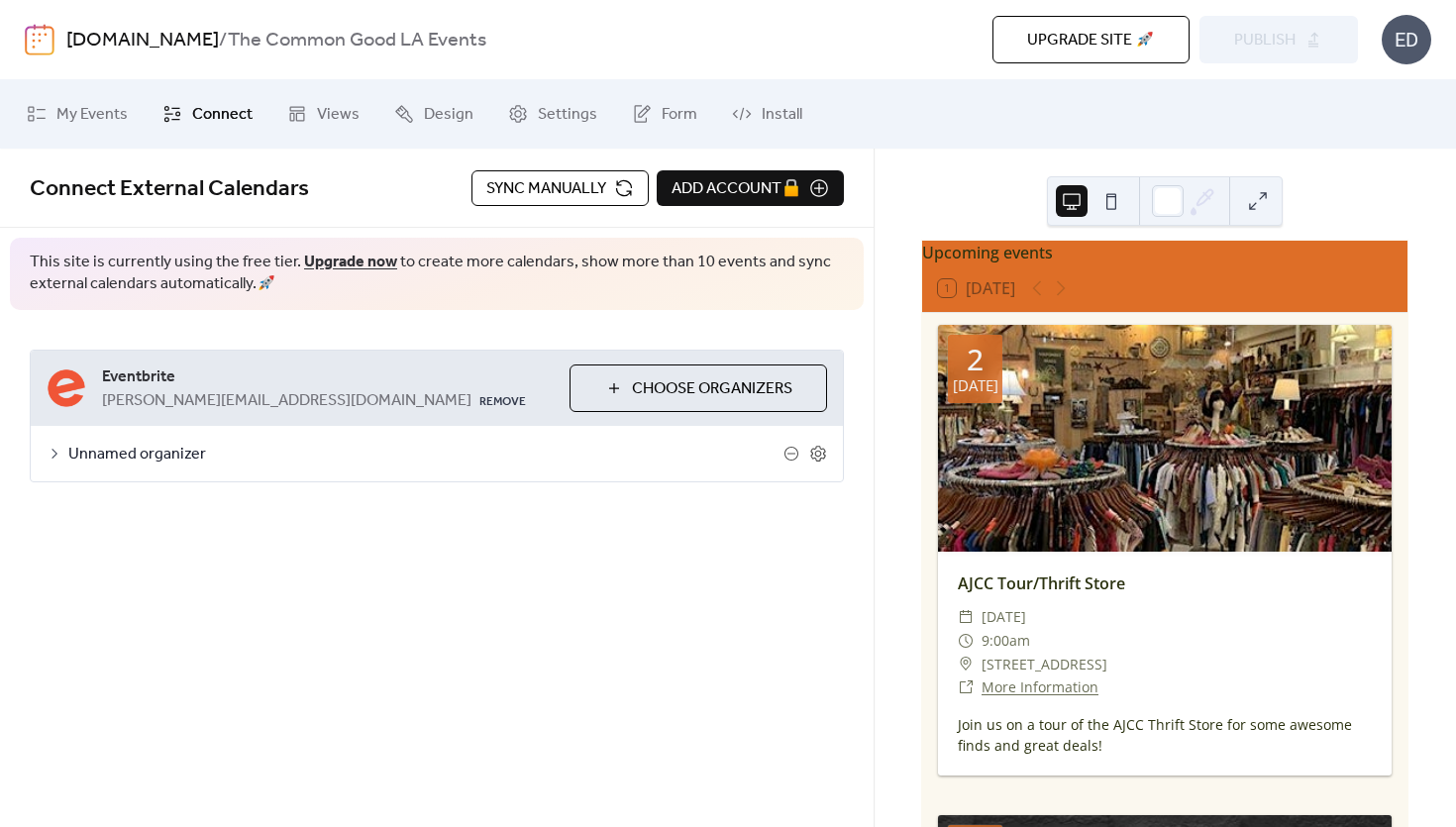click on "Upgrade site 🚀" at bounding box center [1091, 40] 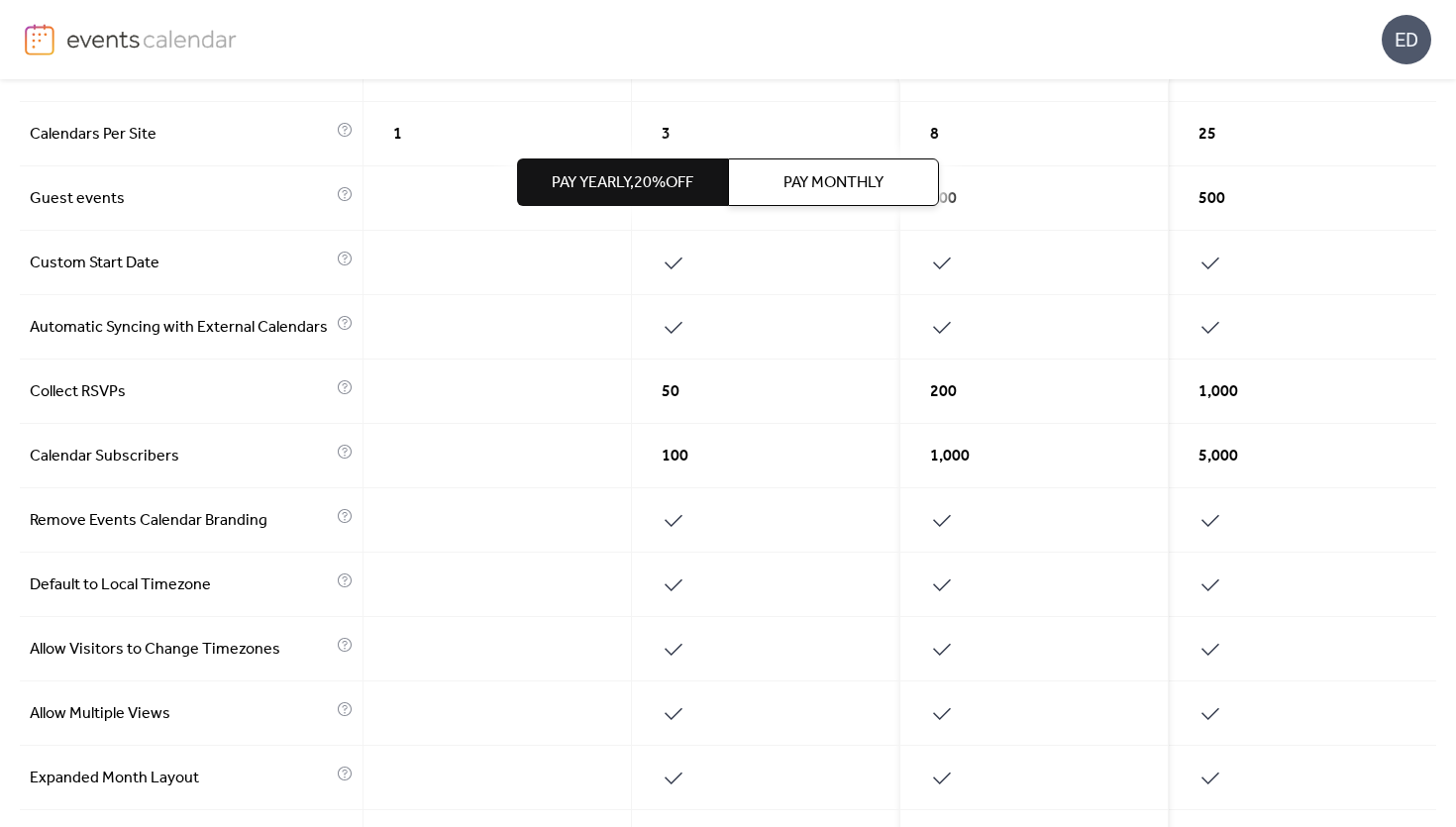 scroll, scrollTop: 0, scrollLeft: 0, axis: both 